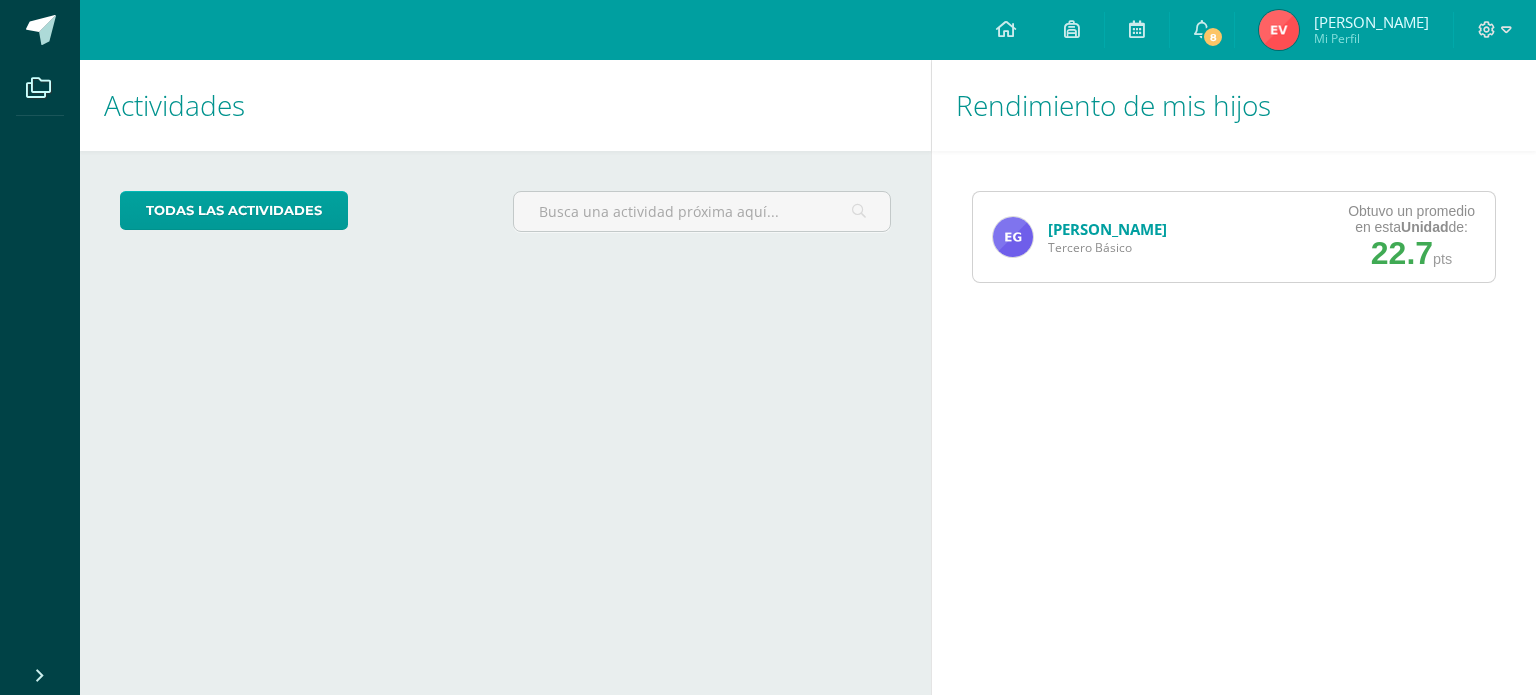 scroll, scrollTop: 0, scrollLeft: 0, axis: both 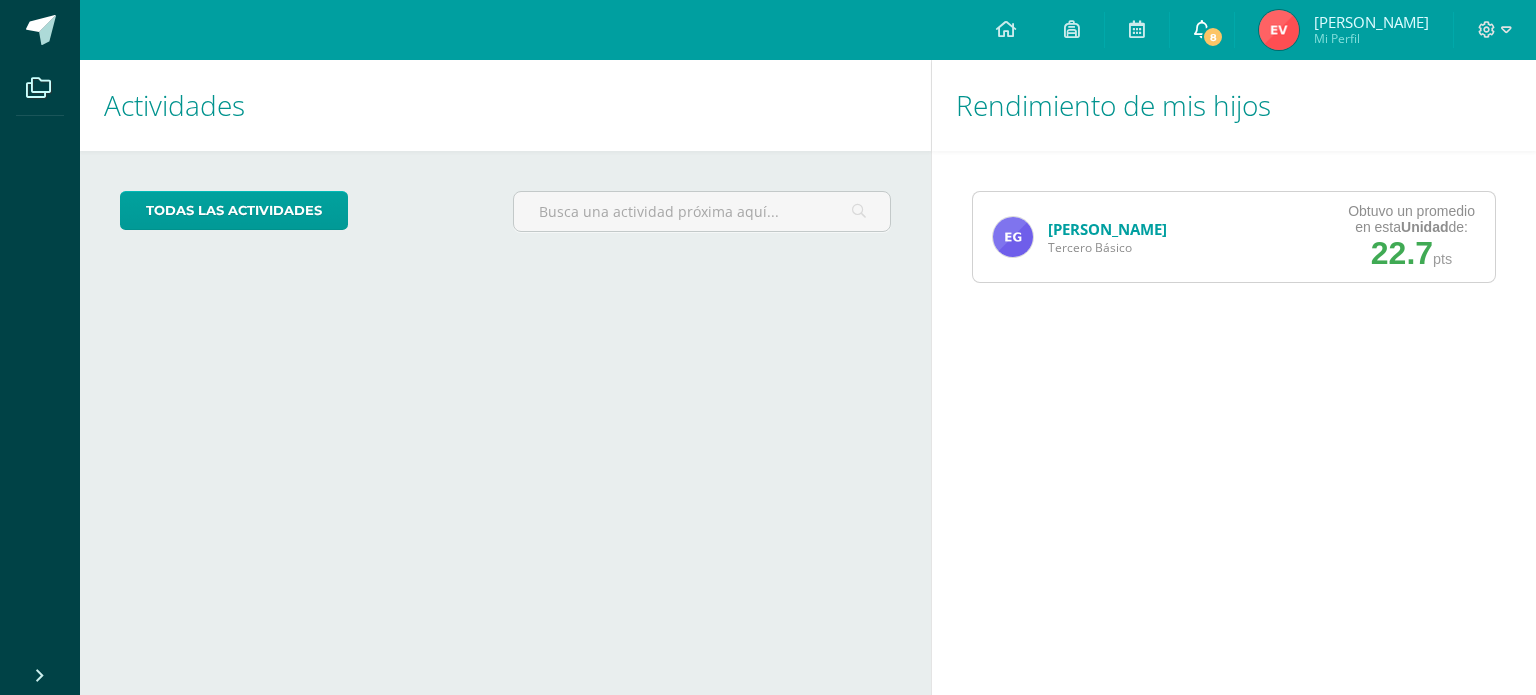 click on "8" at bounding box center (1213, 37) 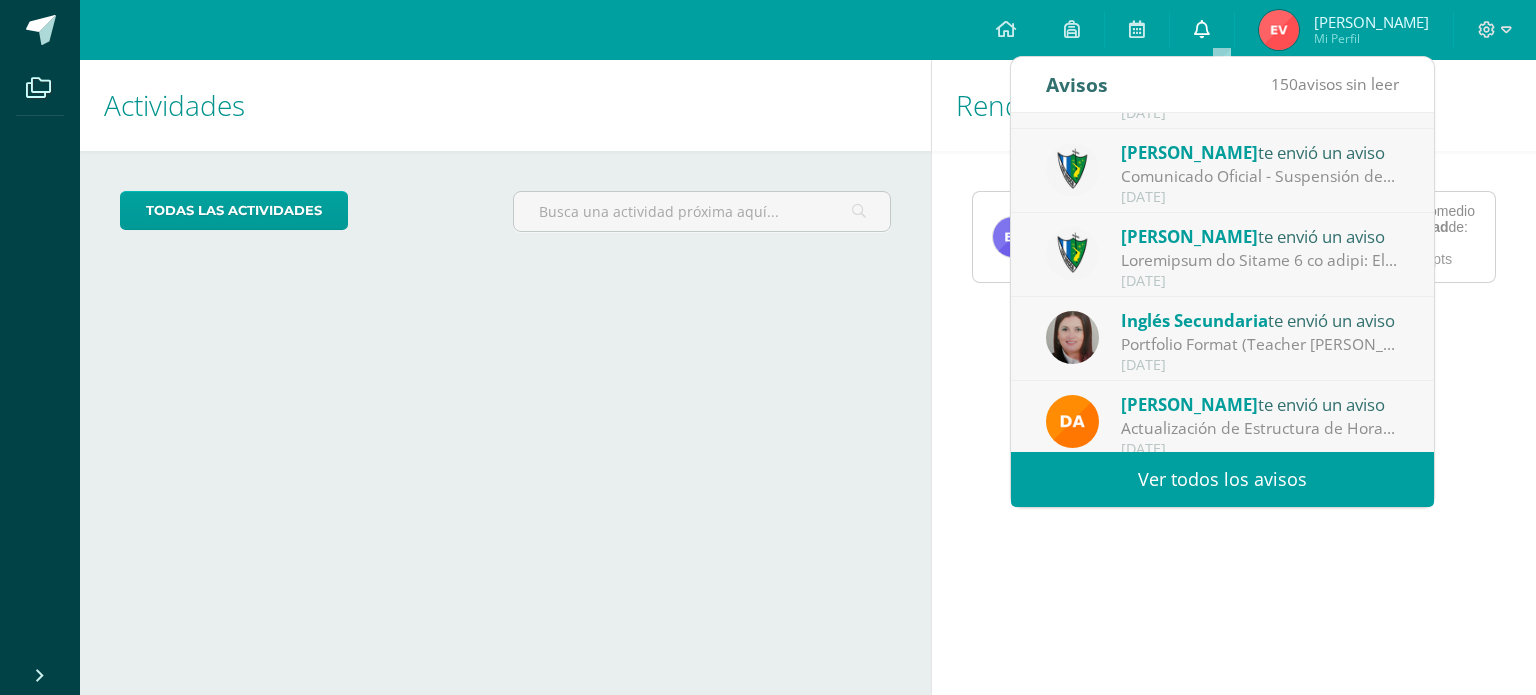 scroll, scrollTop: 332, scrollLeft: 0, axis: vertical 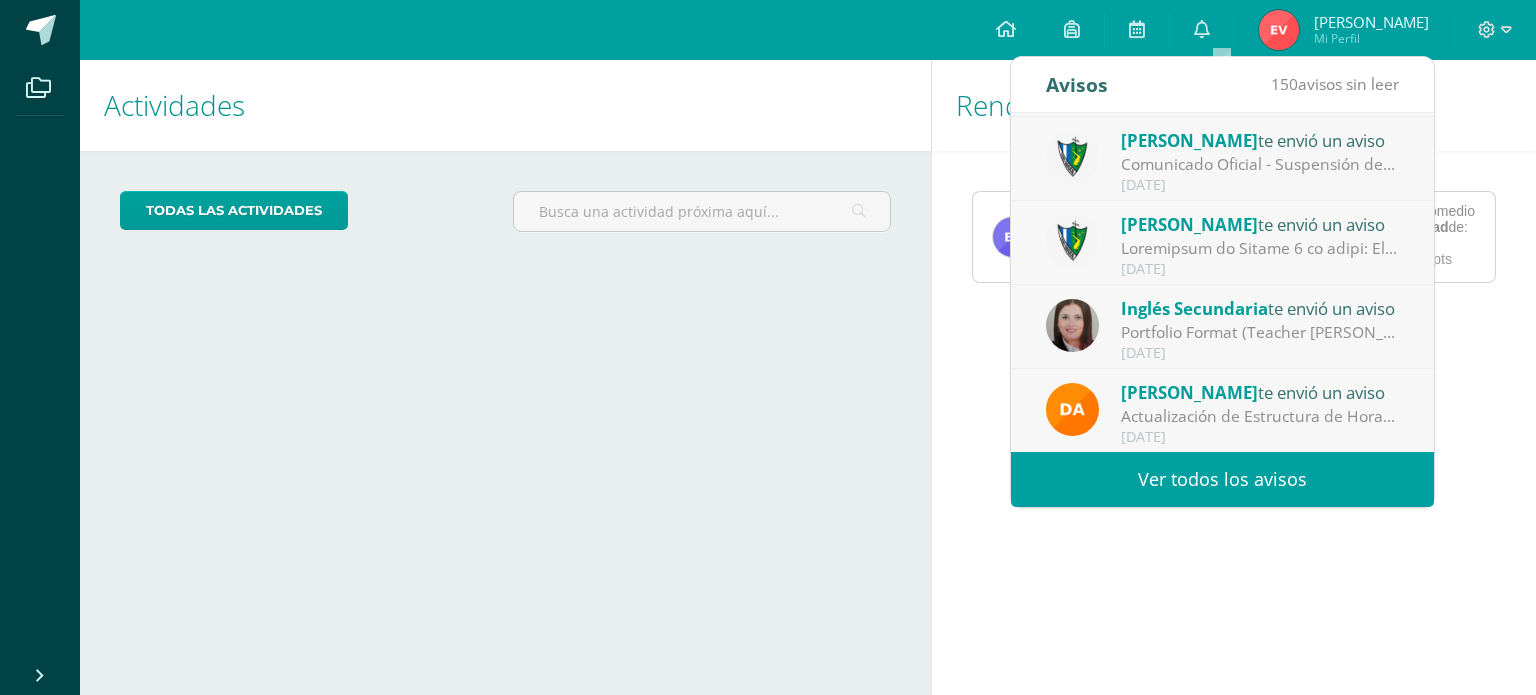 click on "Ver todos los avisos" at bounding box center [1222, 479] 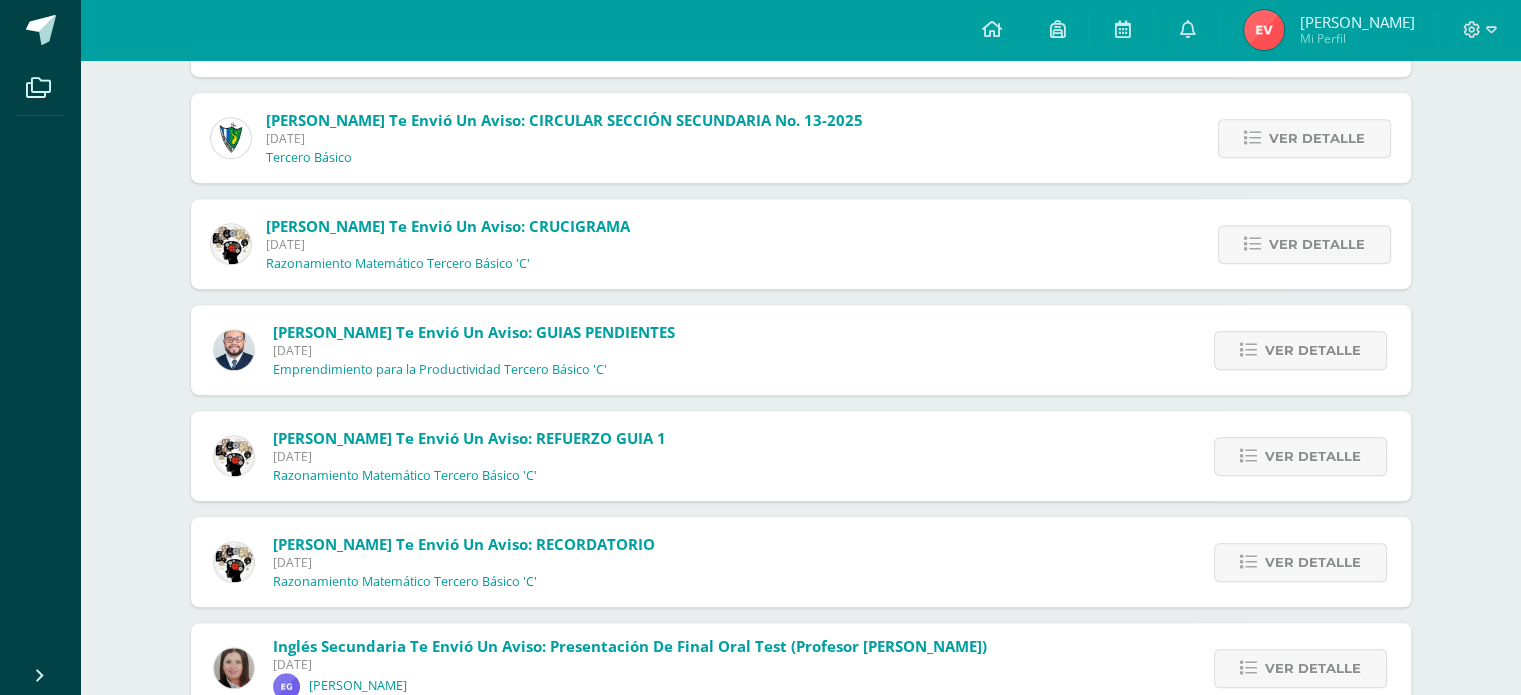 scroll, scrollTop: 1064, scrollLeft: 0, axis: vertical 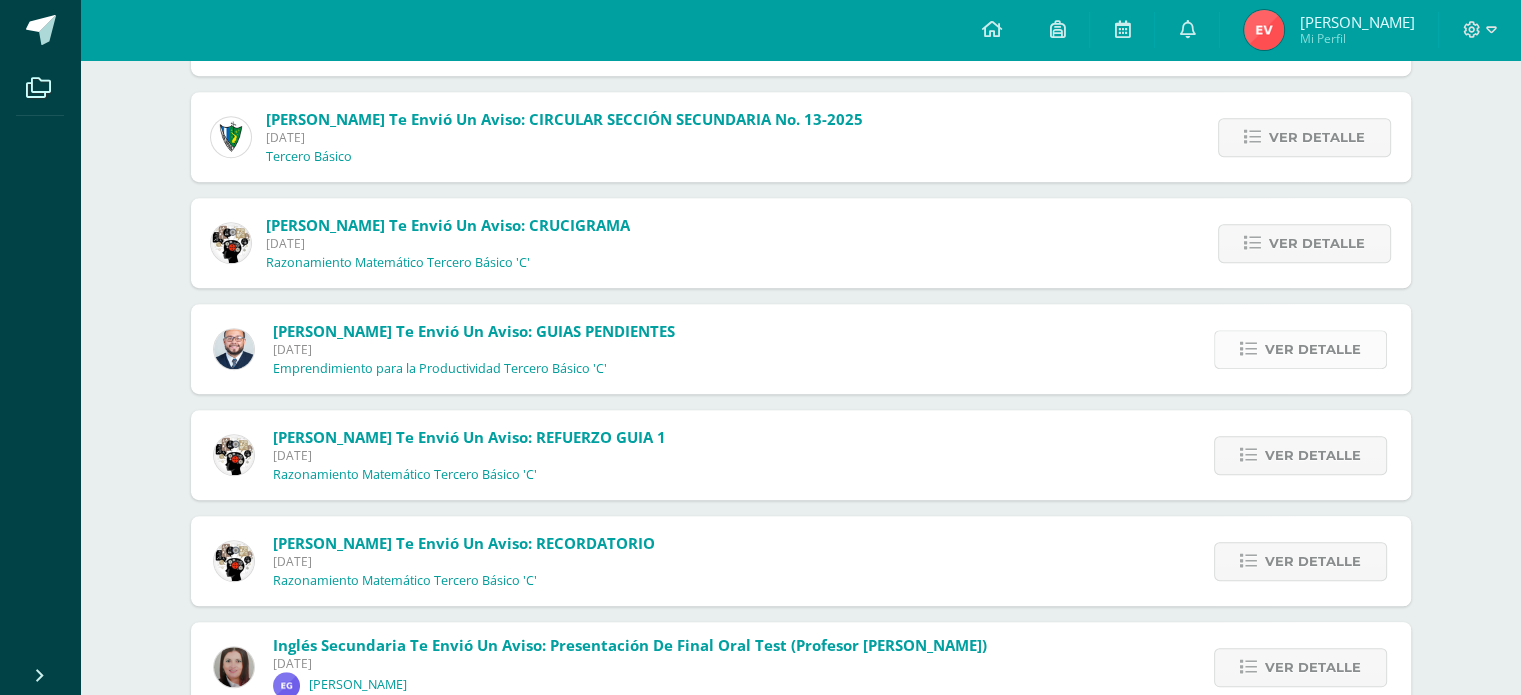 click on "Ver detalle" at bounding box center (1313, 349) 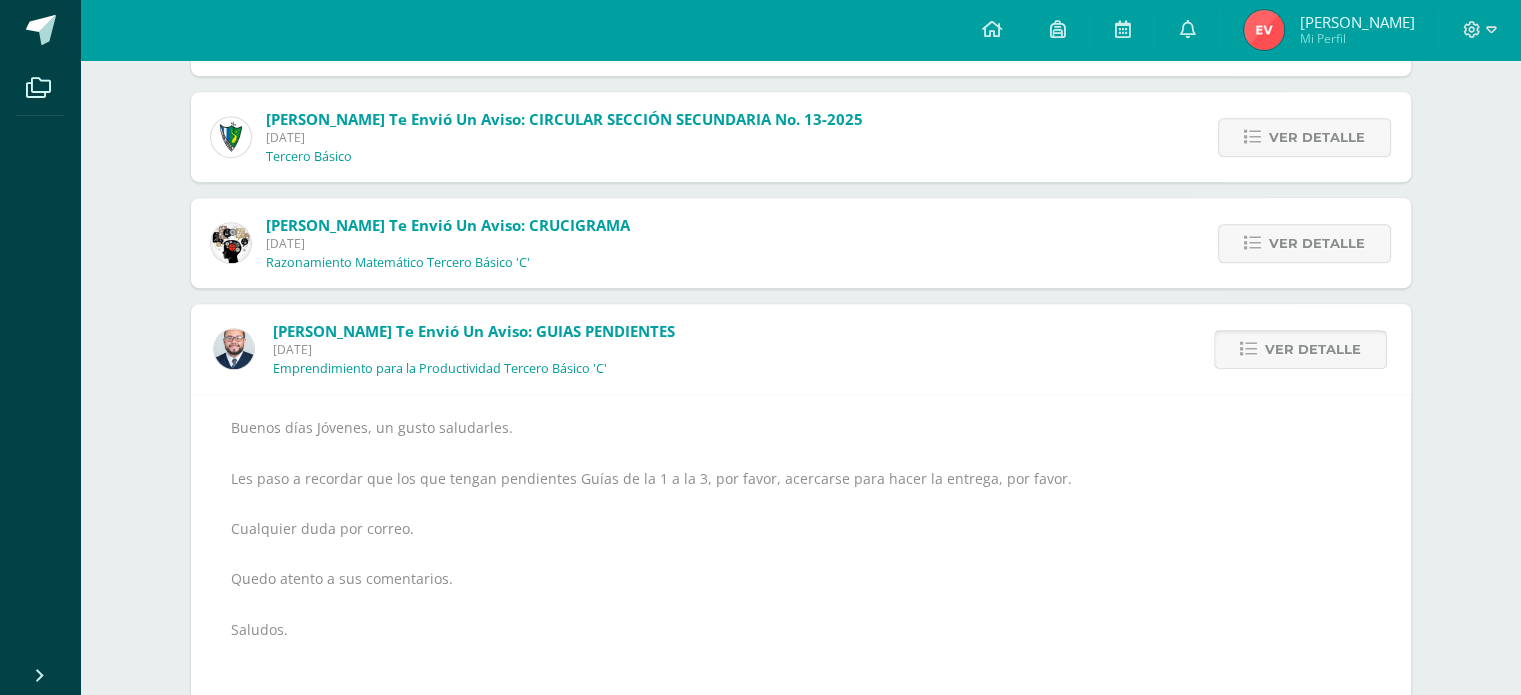 click on "Ver detalle" at bounding box center [1313, 349] 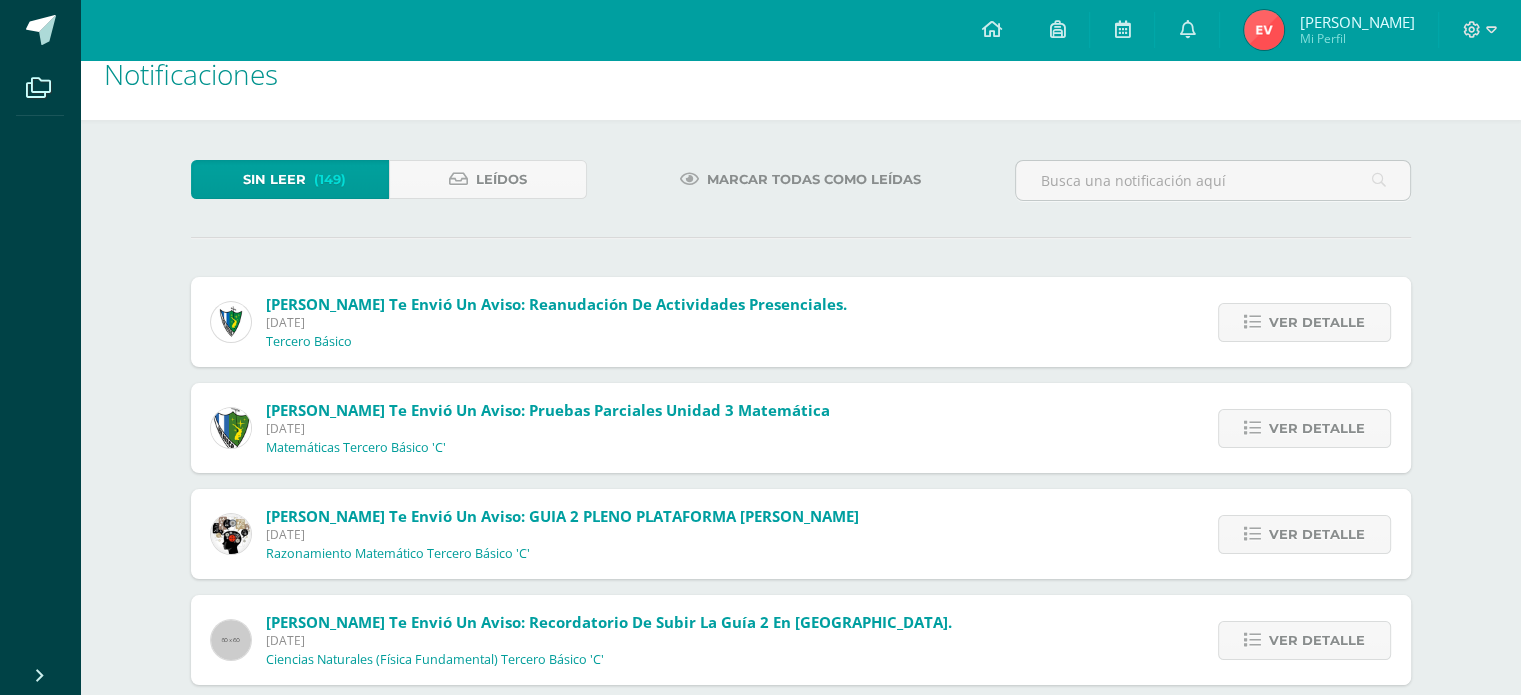 scroll, scrollTop: 0, scrollLeft: 0, axis: both 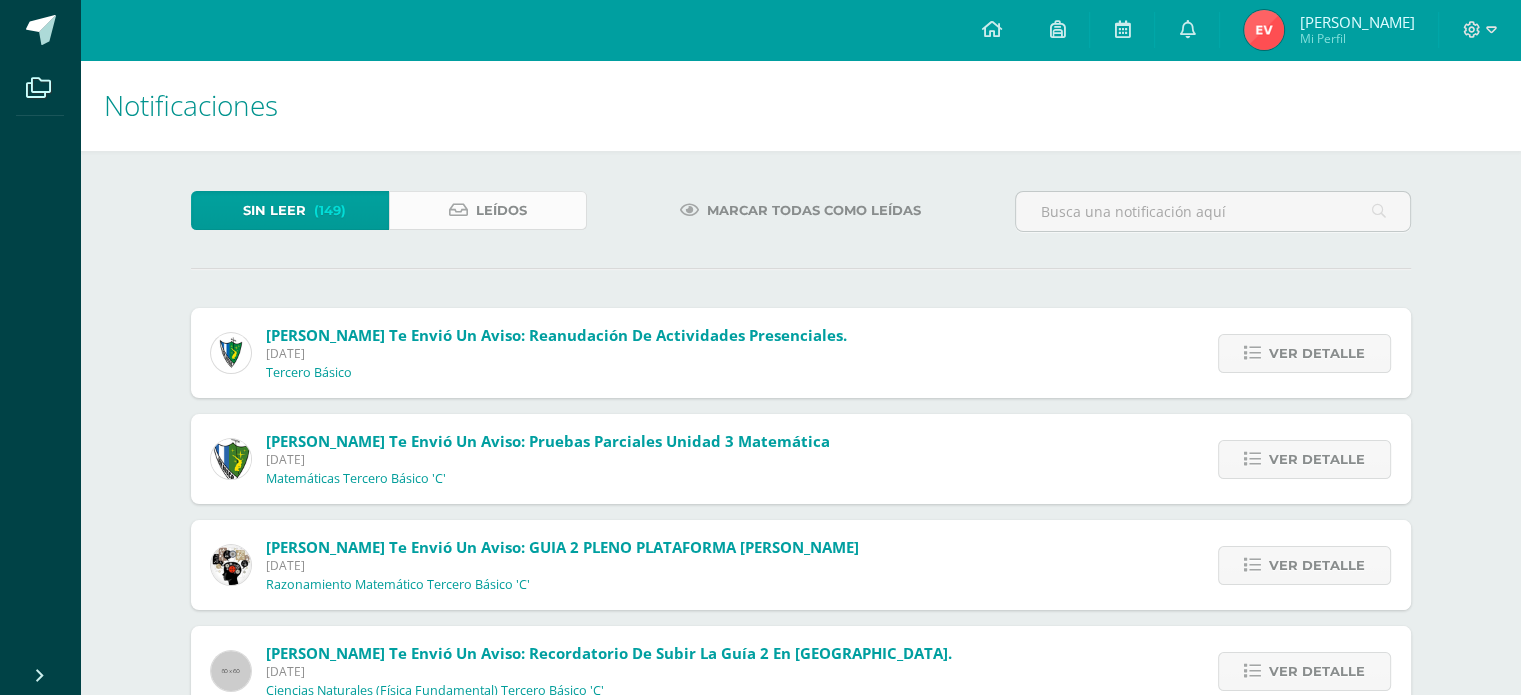 click on "Leídos" at bounding box center (501, 210) 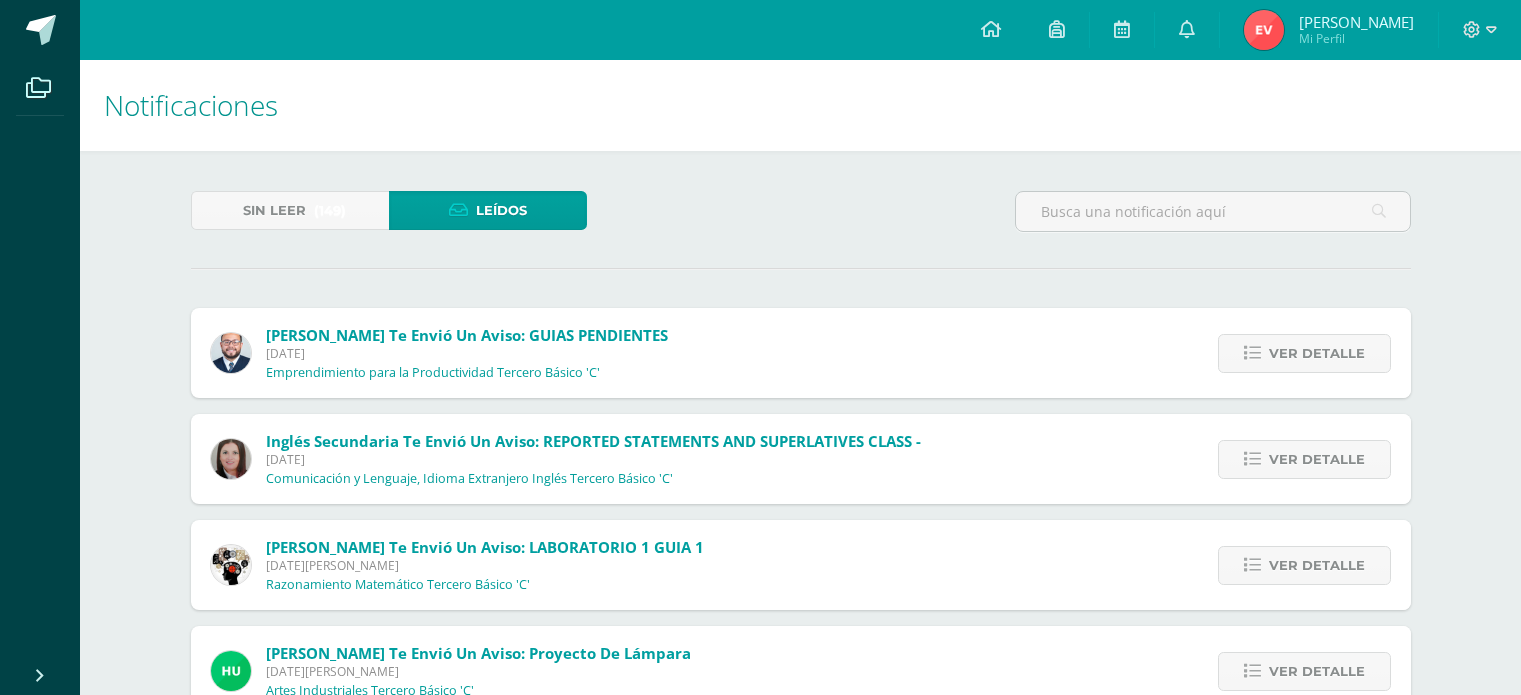 scroll, scrollTop: 0, scrollLeft: 0, axis: both 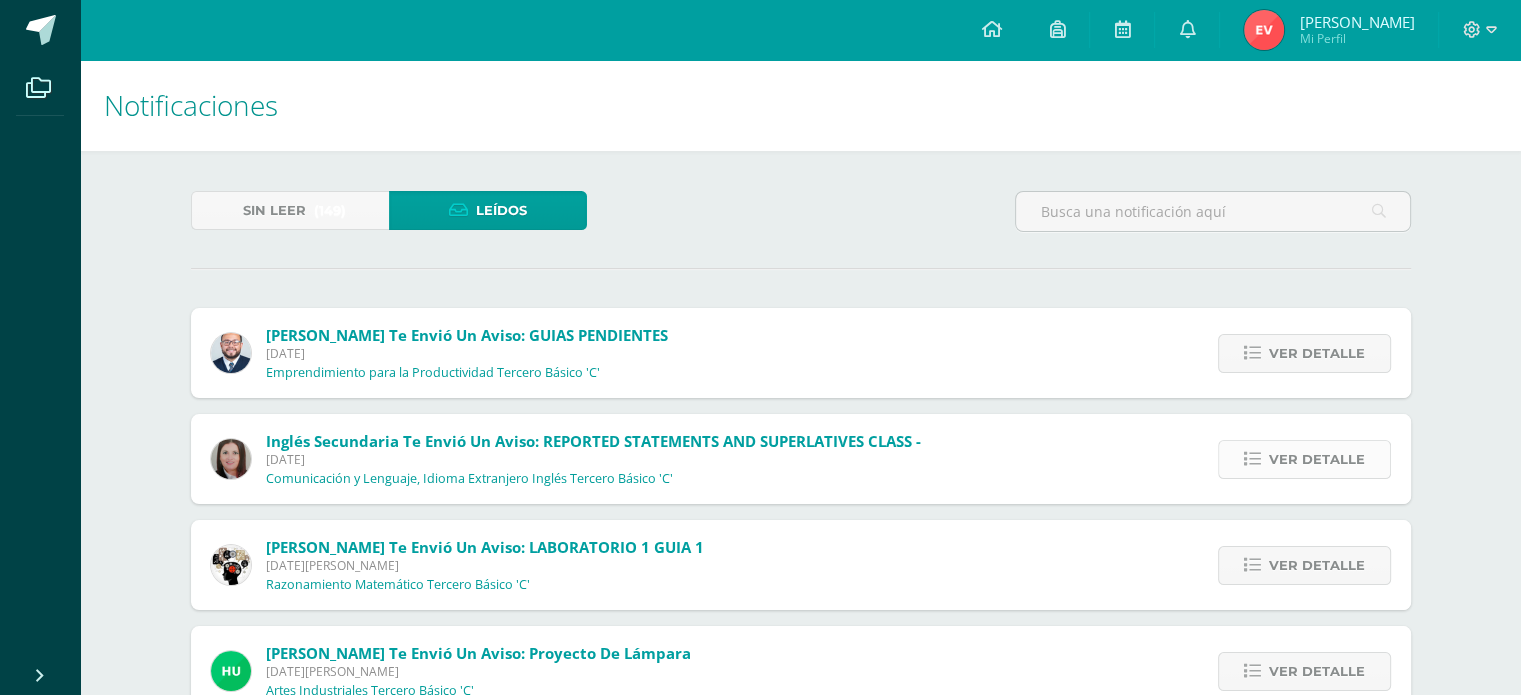 click on "Ver detalle" at bounding box center [1317, 459] 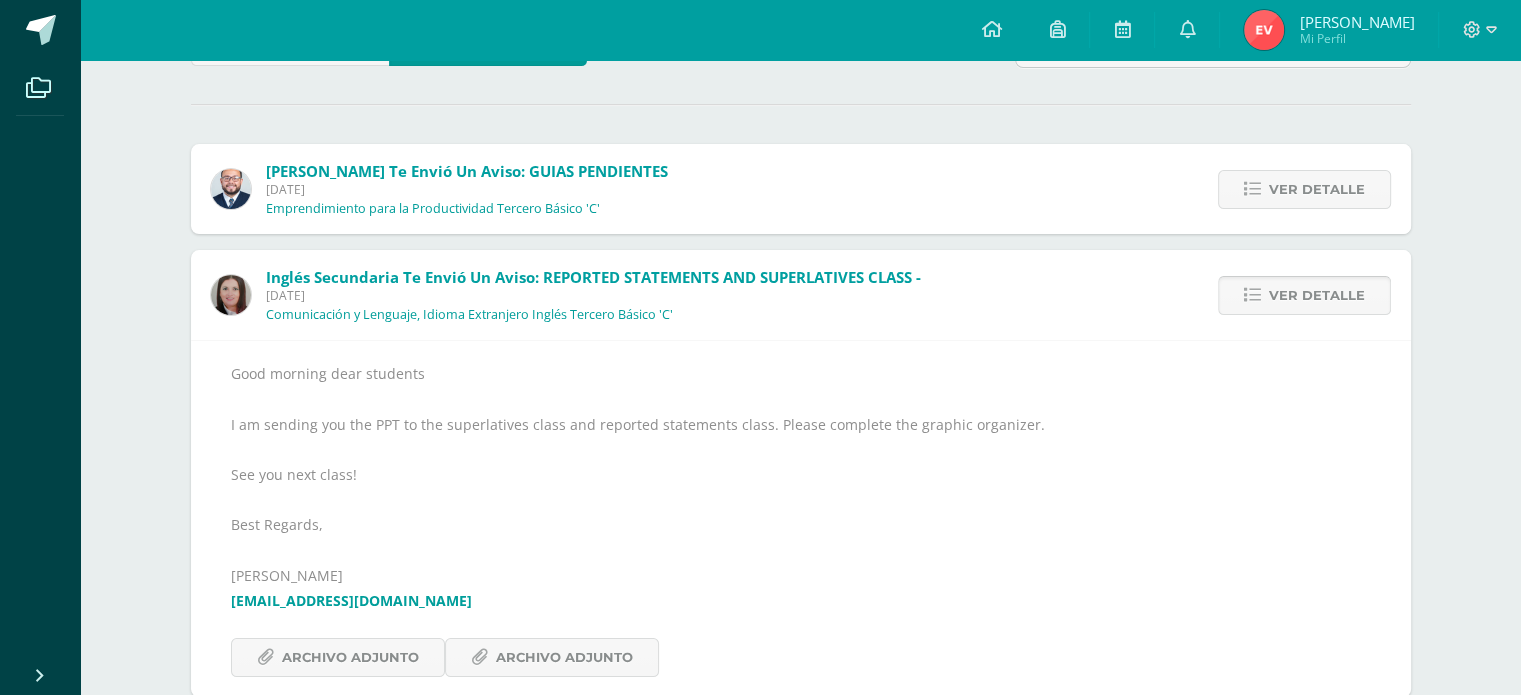scroll, scrollTop: 200, scrollLeft: 0, axis: vertical 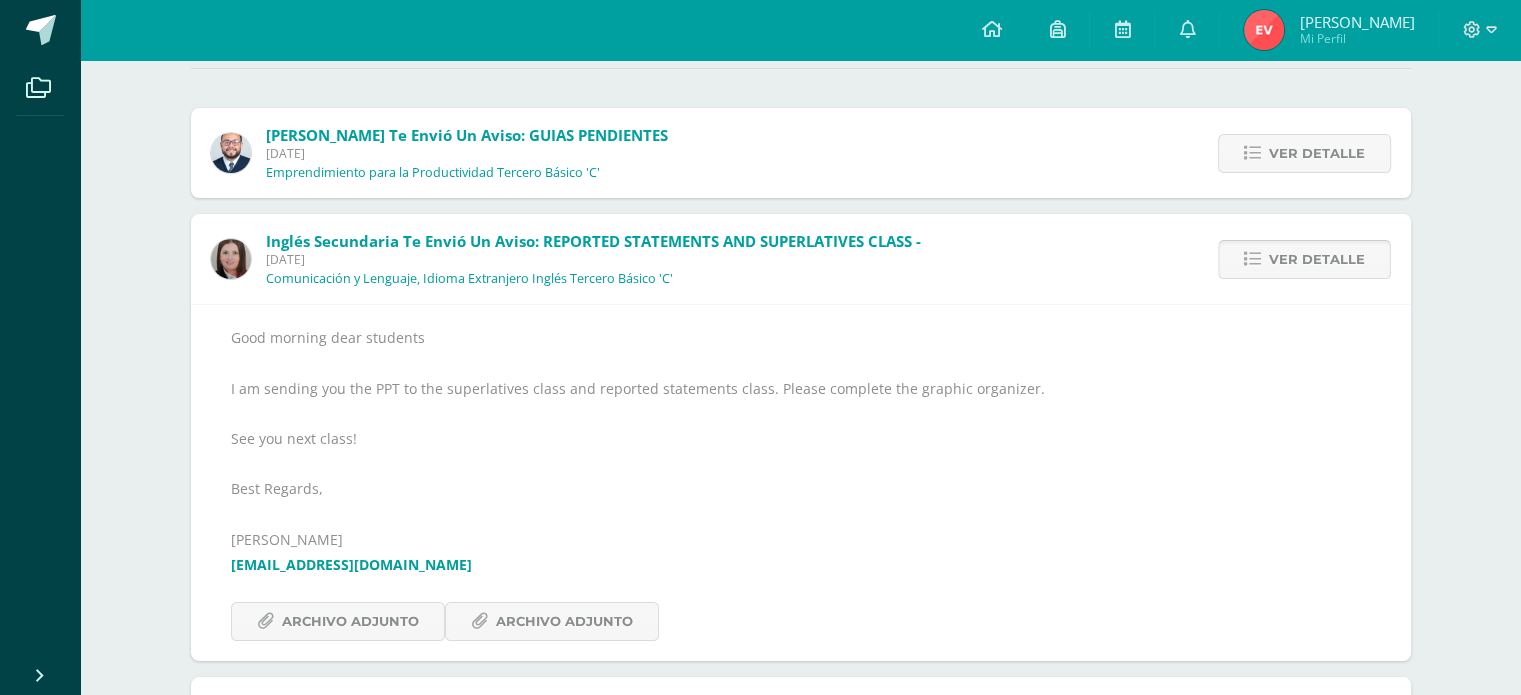 click on "Ver detalle" at bounding box center (1317, 259) 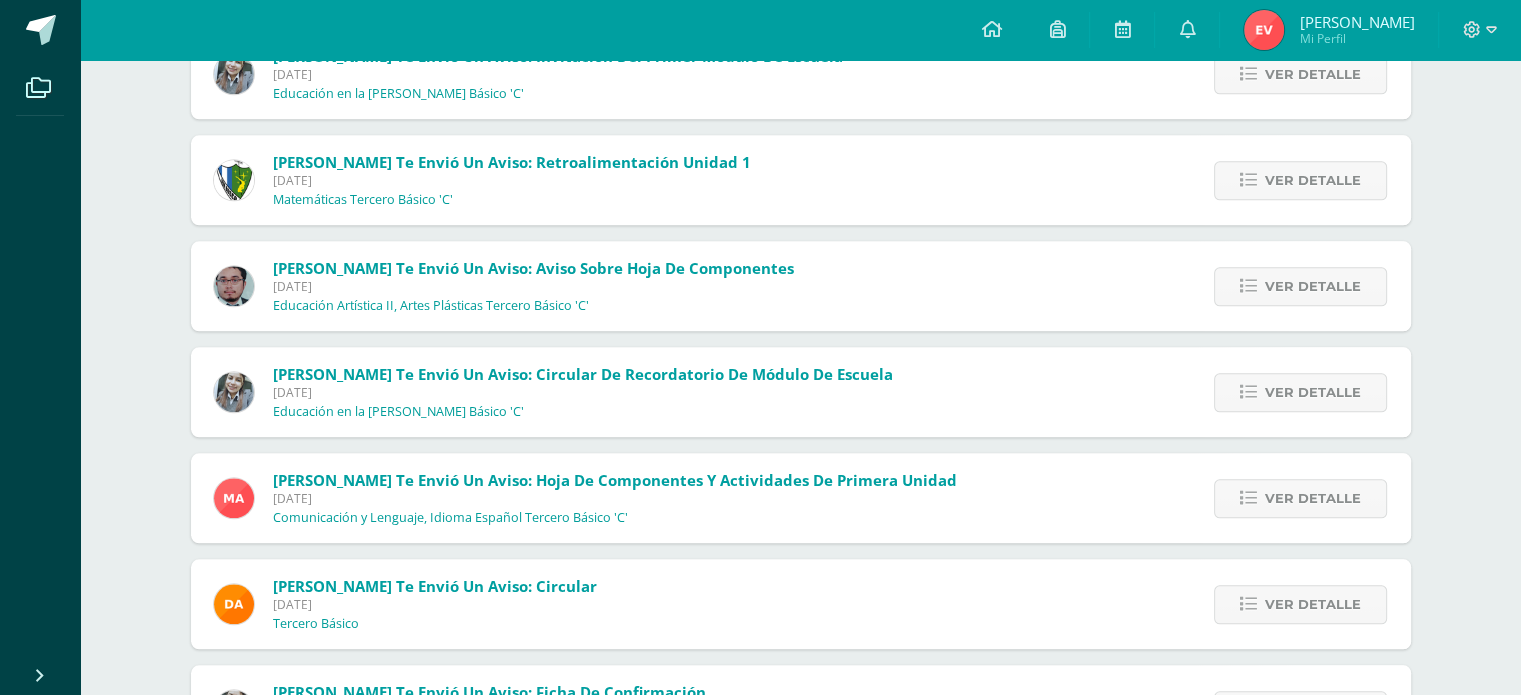 scroll, scrollTop: 2092, scrollLeft: 0, axis: vertical 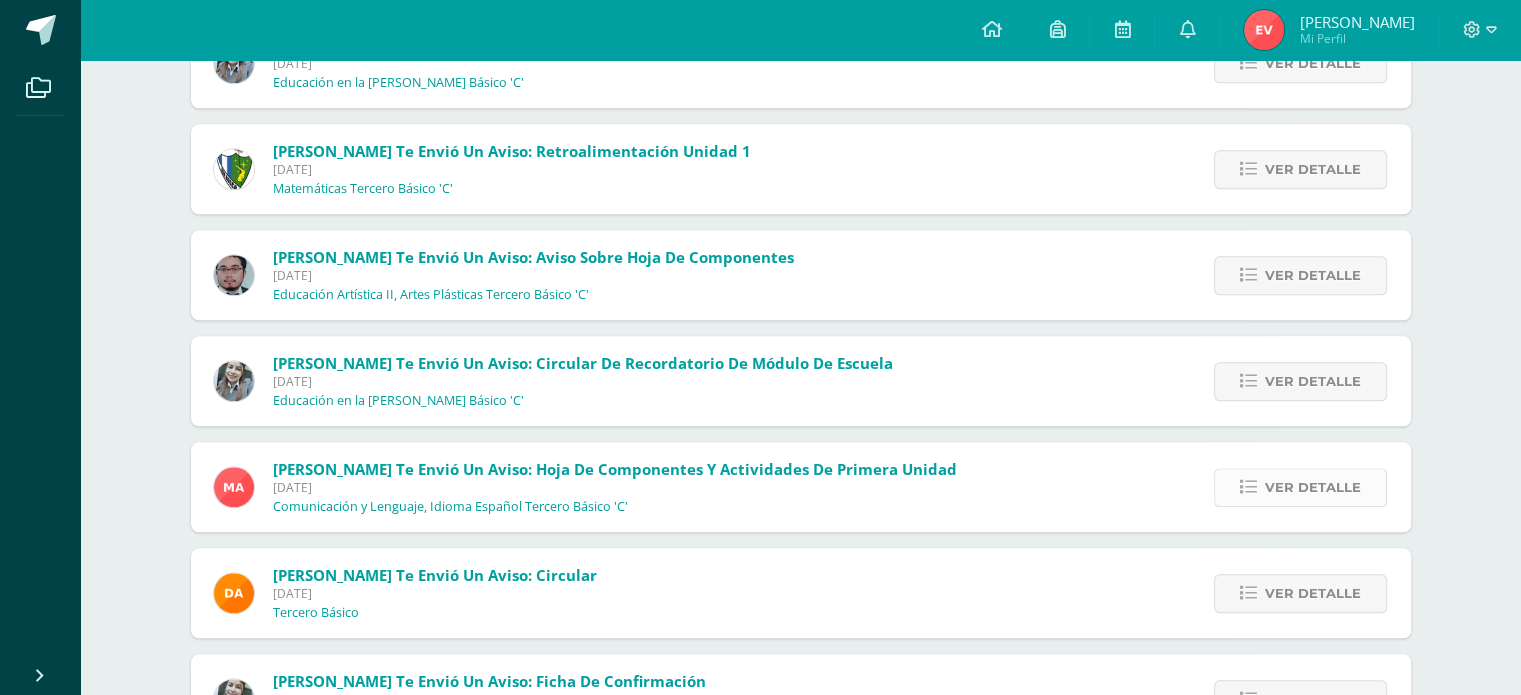 click on "Ver detalle" at bounding box center [1300, 487] 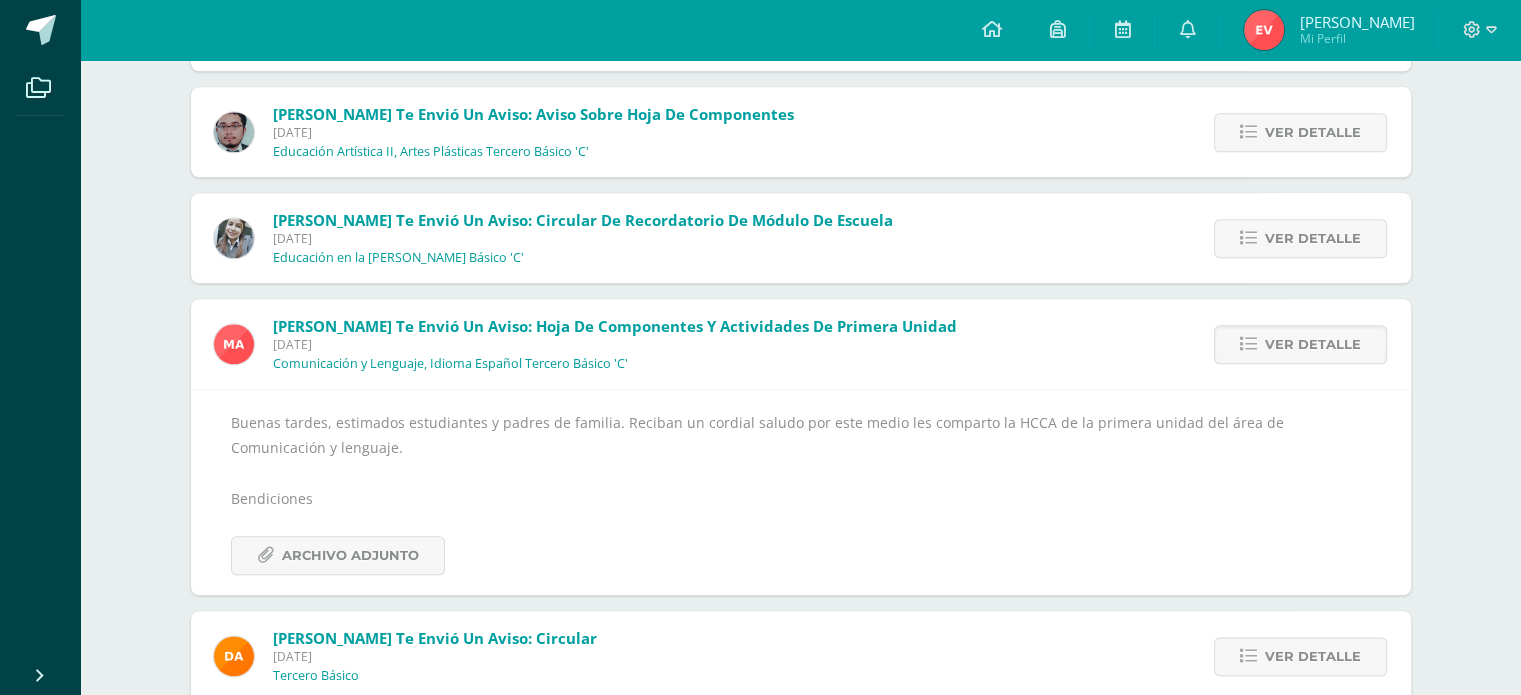 scroll, scrollTop: 2292, scrollLeft: 0, axis: vertical 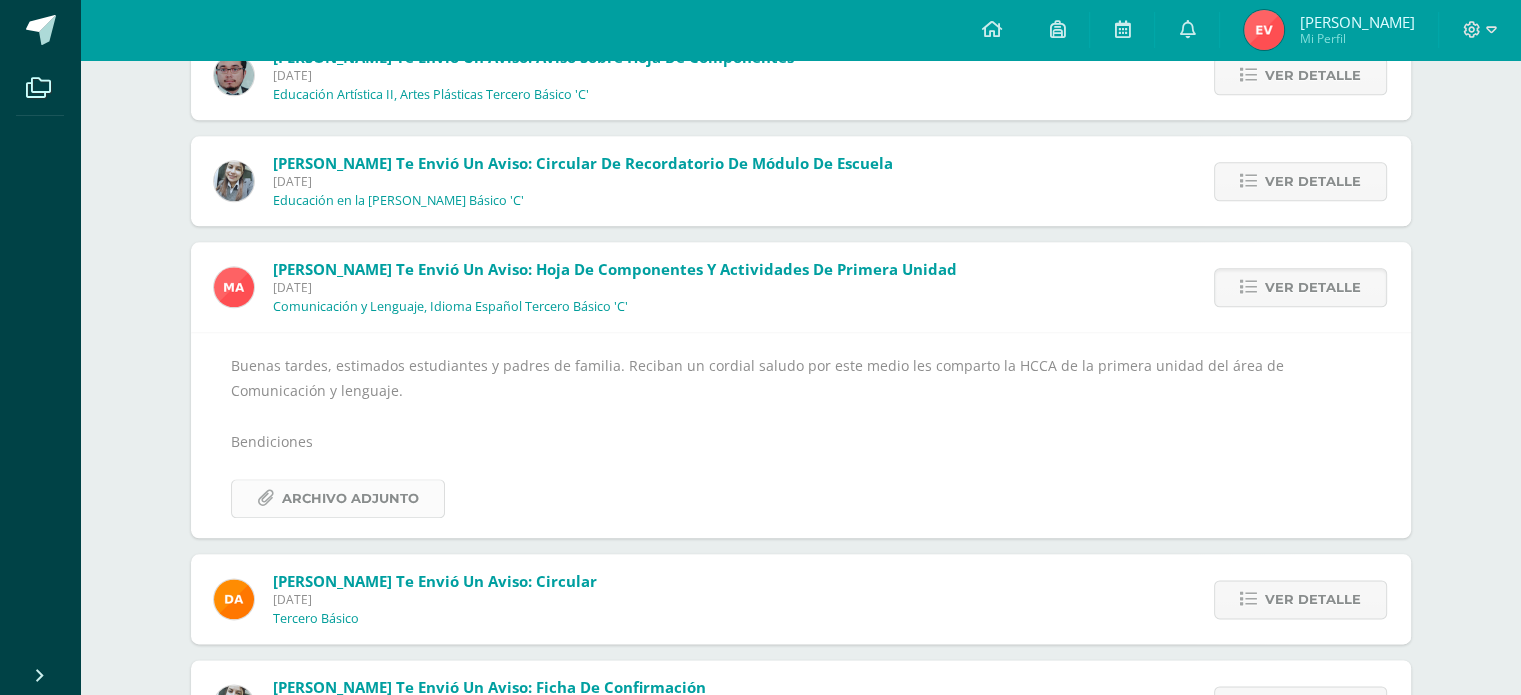 click on "Archivo Adjunto" at bounding box center [350, 498] 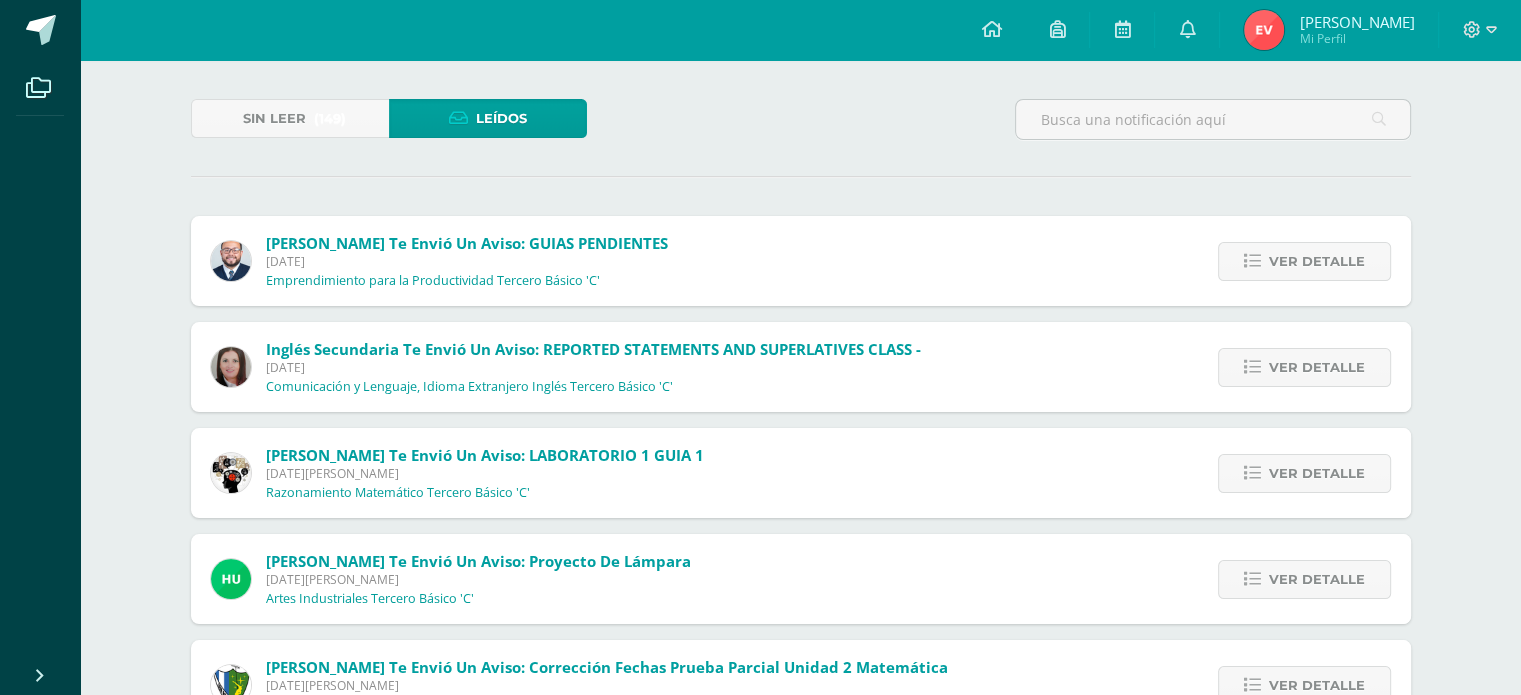 scroll, scrollTop: 0, scrollLeft: 0, axis: both 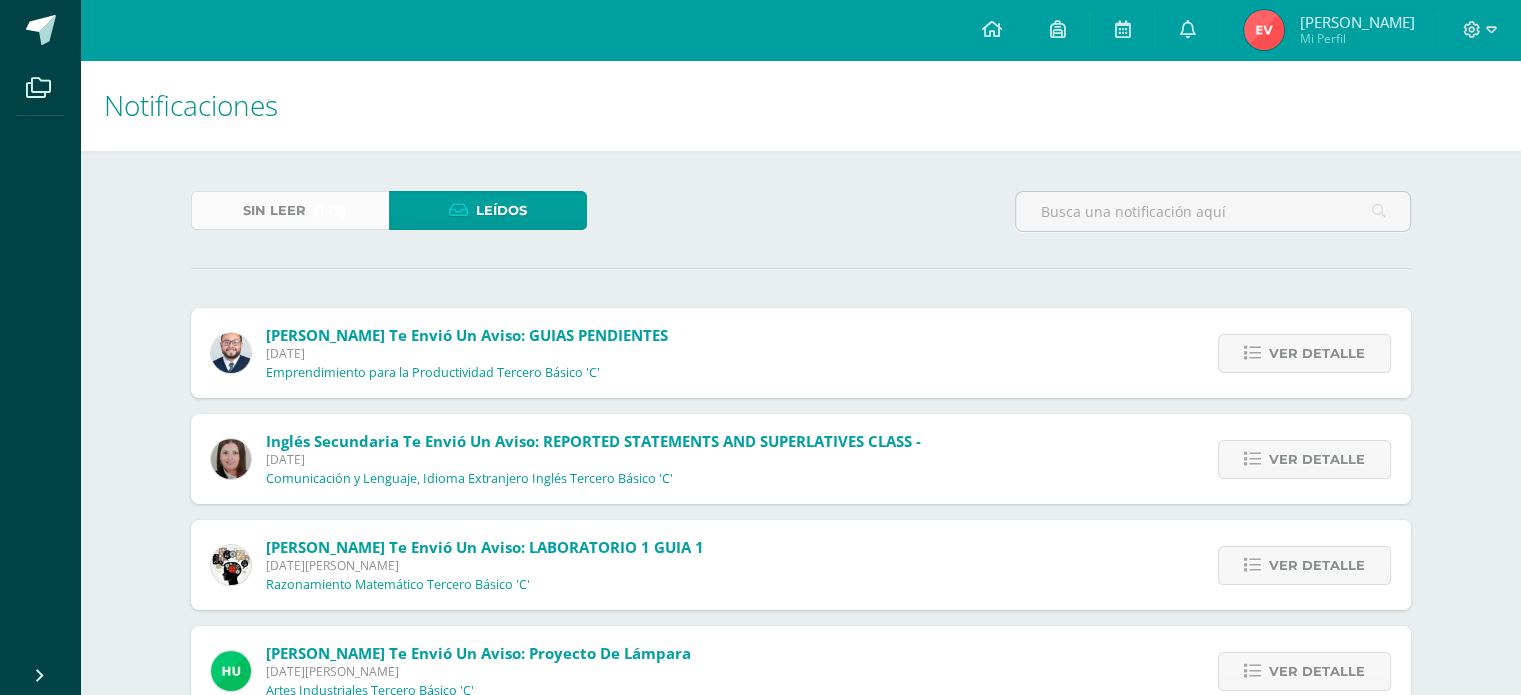 click on "(149)" at bounding box center (330, 210) 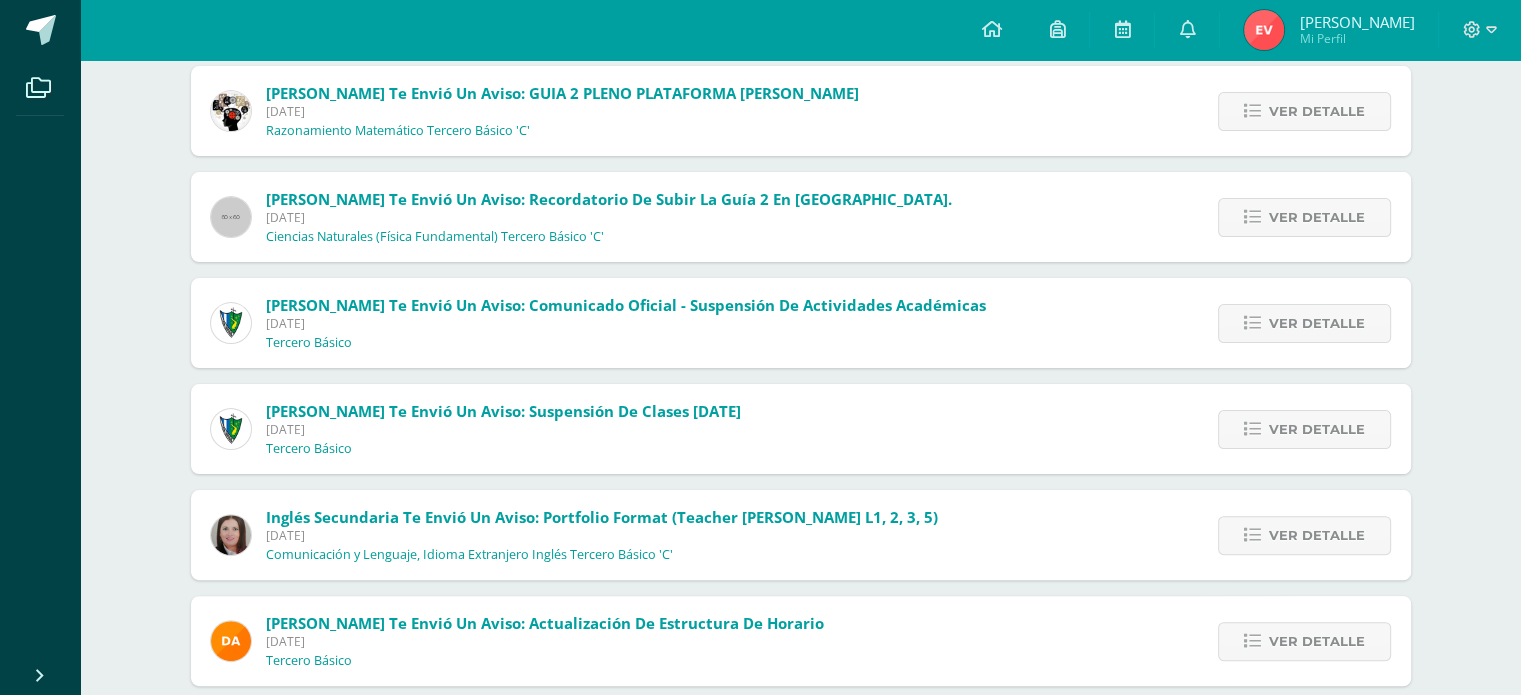scroll, scrollTop: 500, scrollLeft: 0, axis: vertical 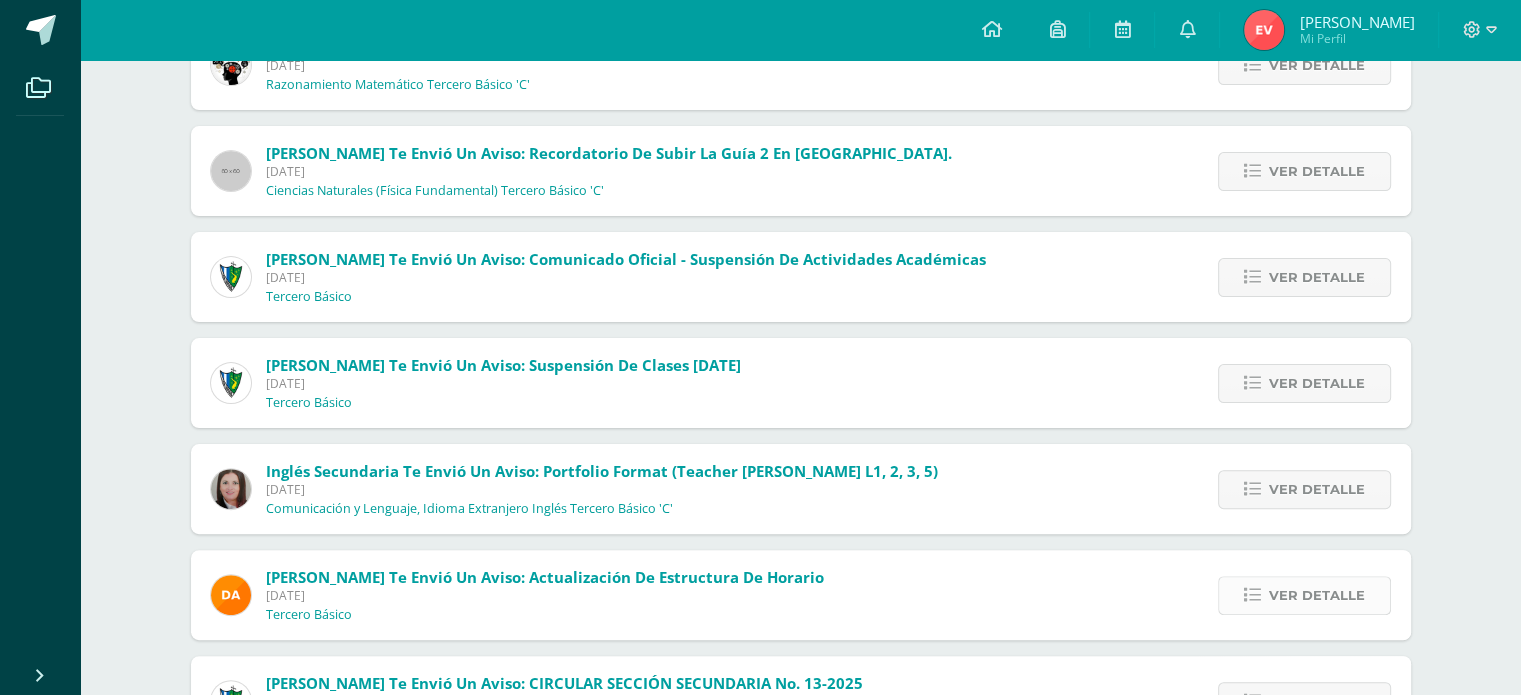 click on "Ver detalle" at bounding box center (1317, 595) 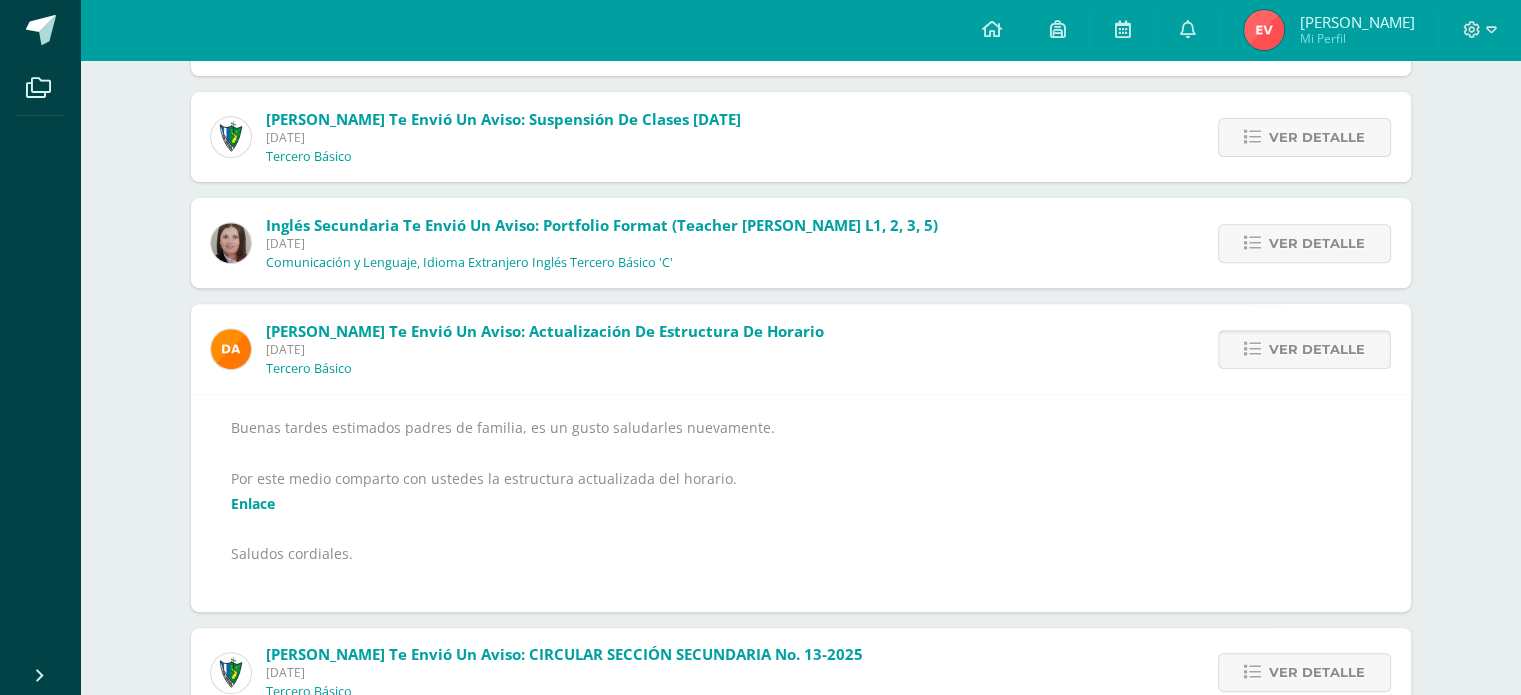 scroll, scrollTop: 800, scrollLeft: 0, axis: vertical 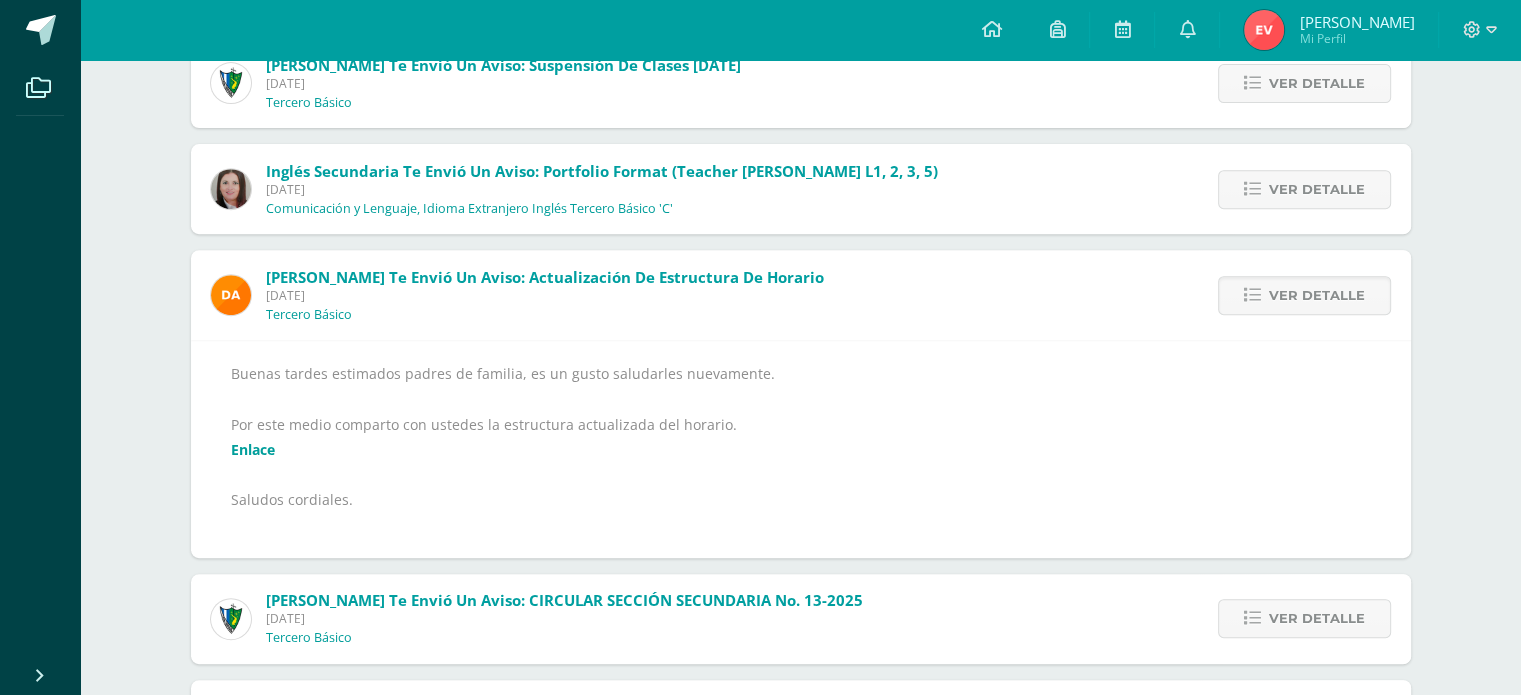 click on "Enlace" at bounding box center [253, 449] 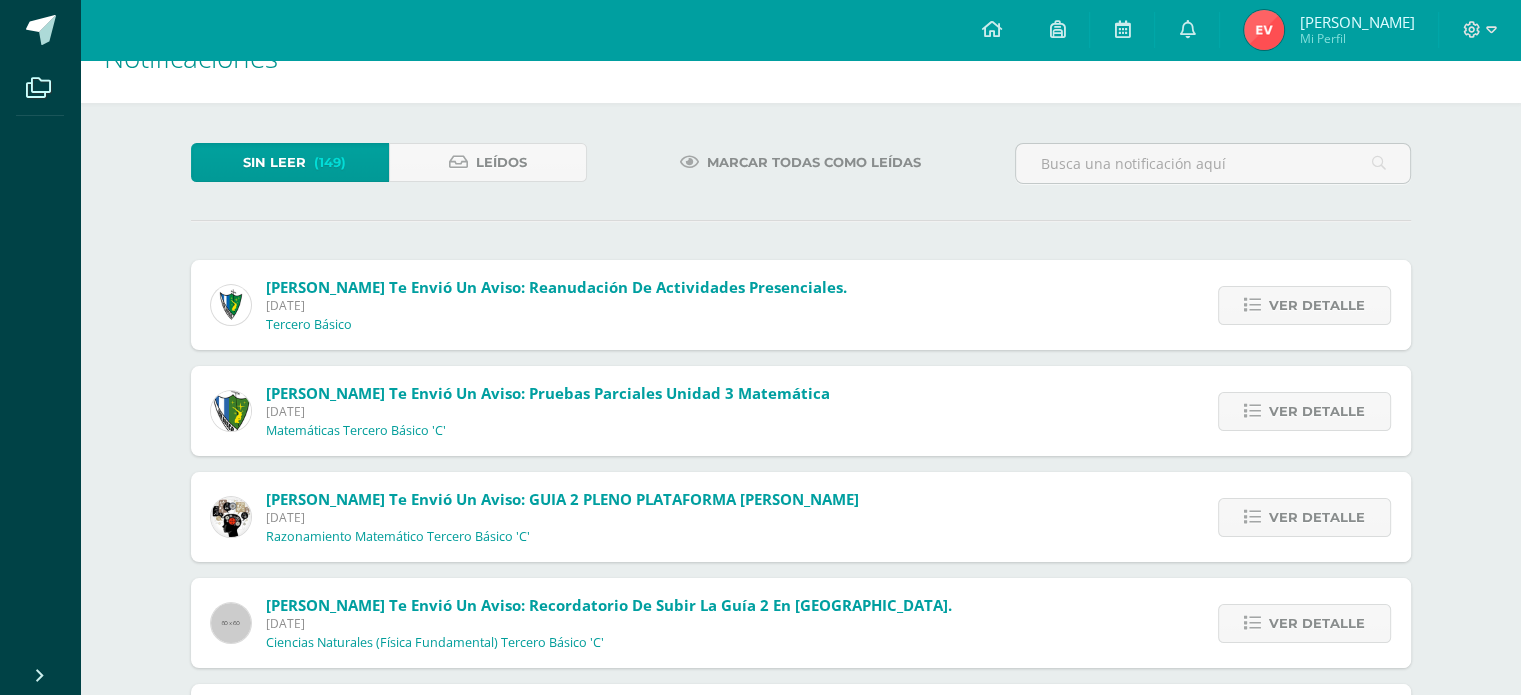 scroll, scrollTop: 0, scrollLeft: 0, axis: both 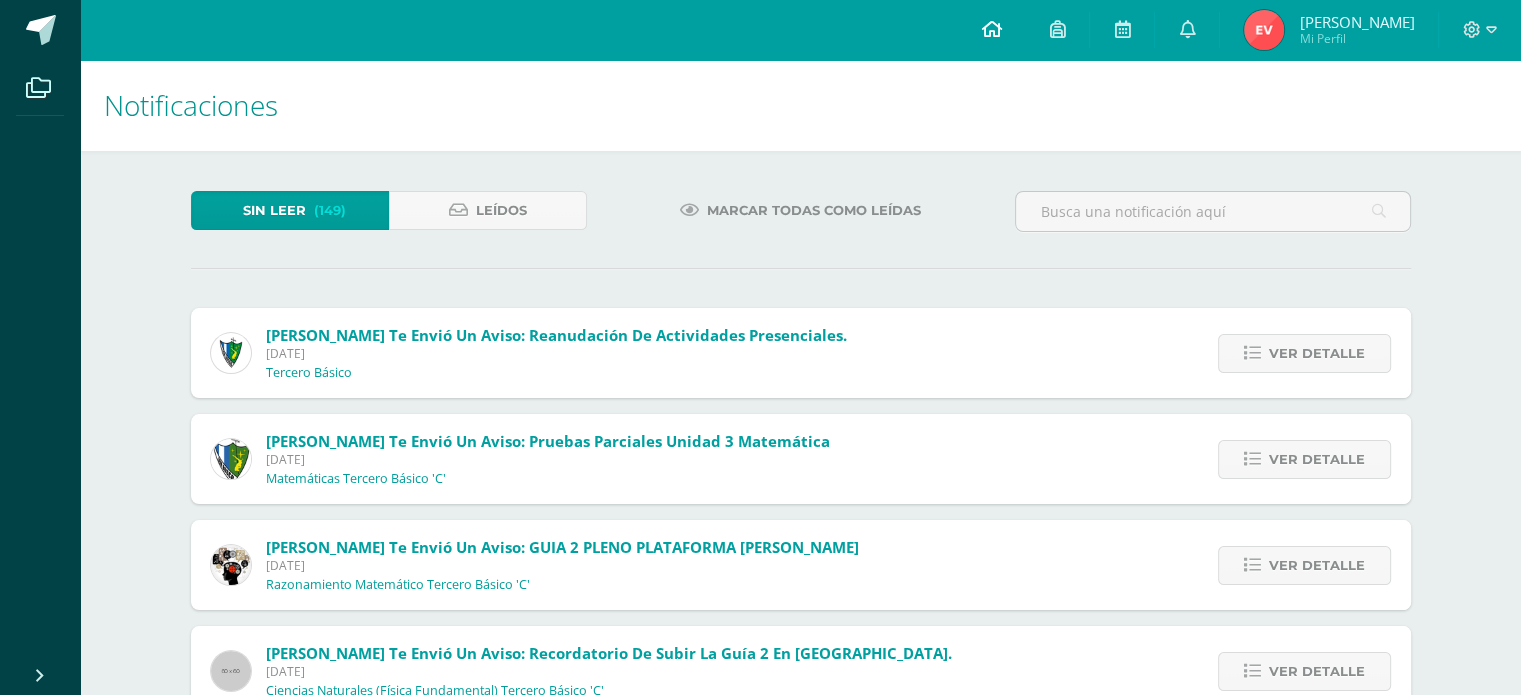 click at bounding box center (991, 29) 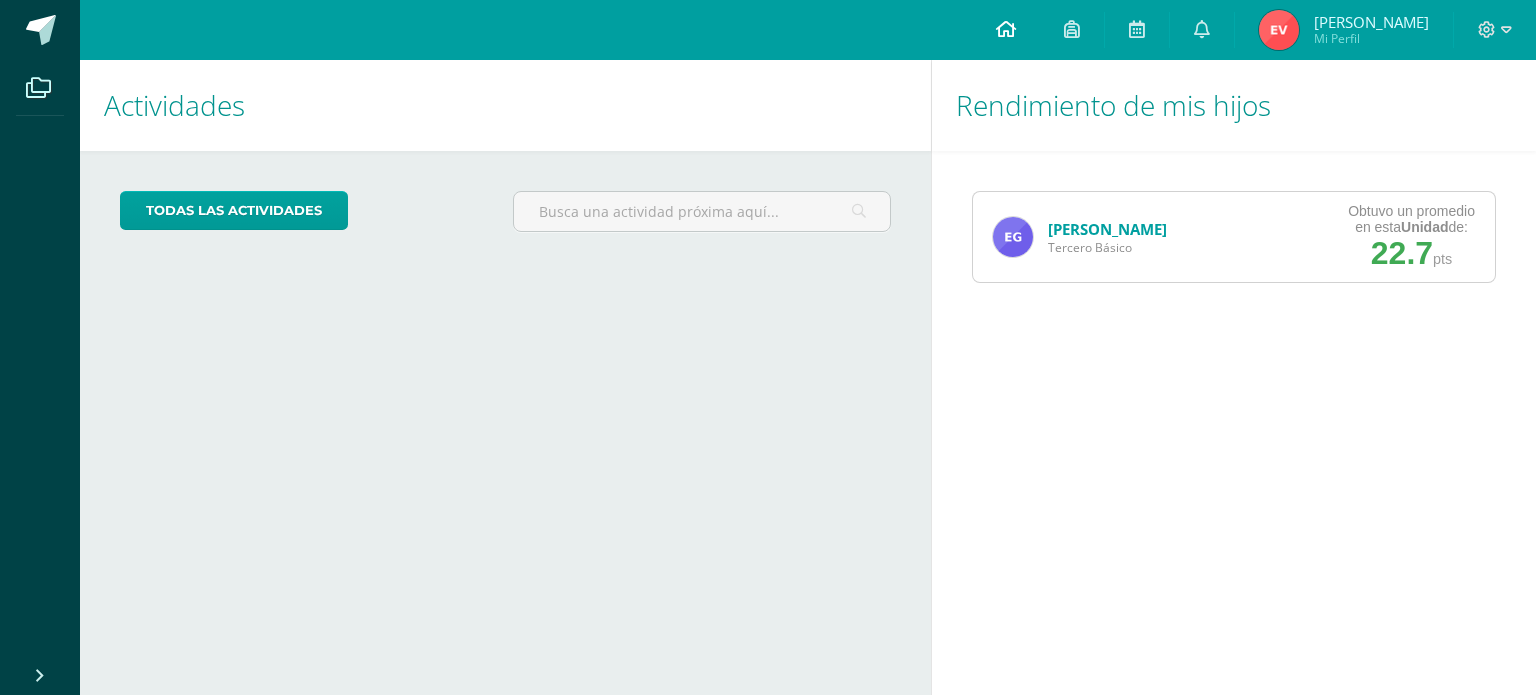 scroll, scrollTop: 0, scrollLeft: 0, axis: both 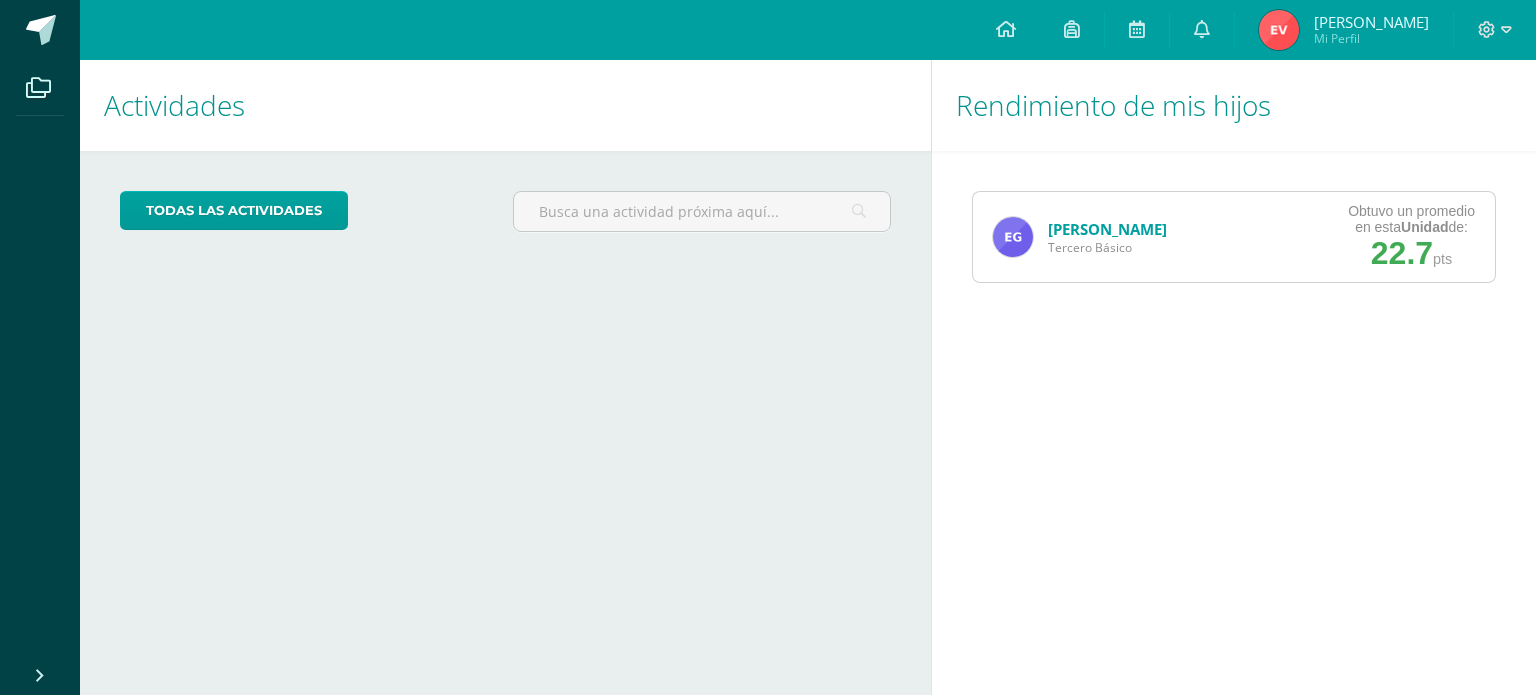 click on "[PERSON_NAME]" at bounding box center [1107, 229] 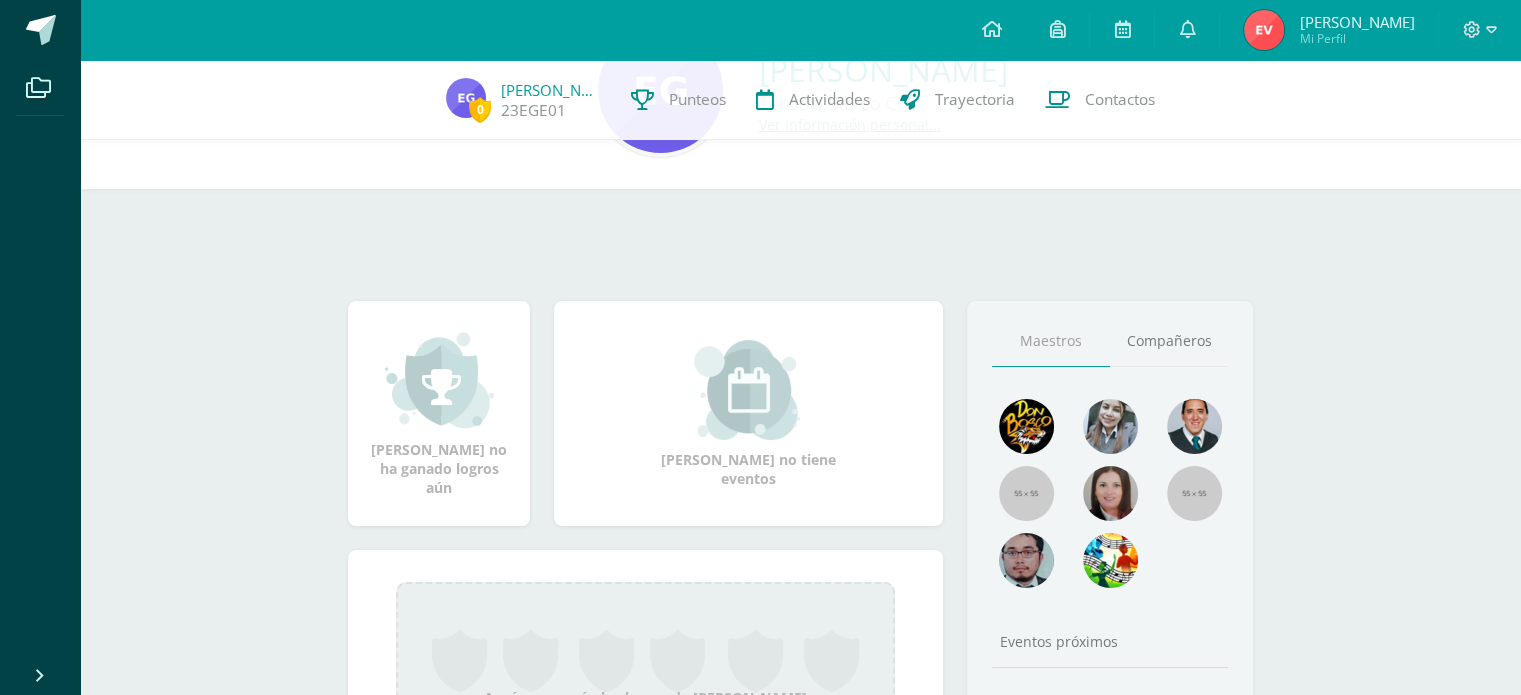 scroll, scrollTop: 0, scrollLeft: 0, axis: both 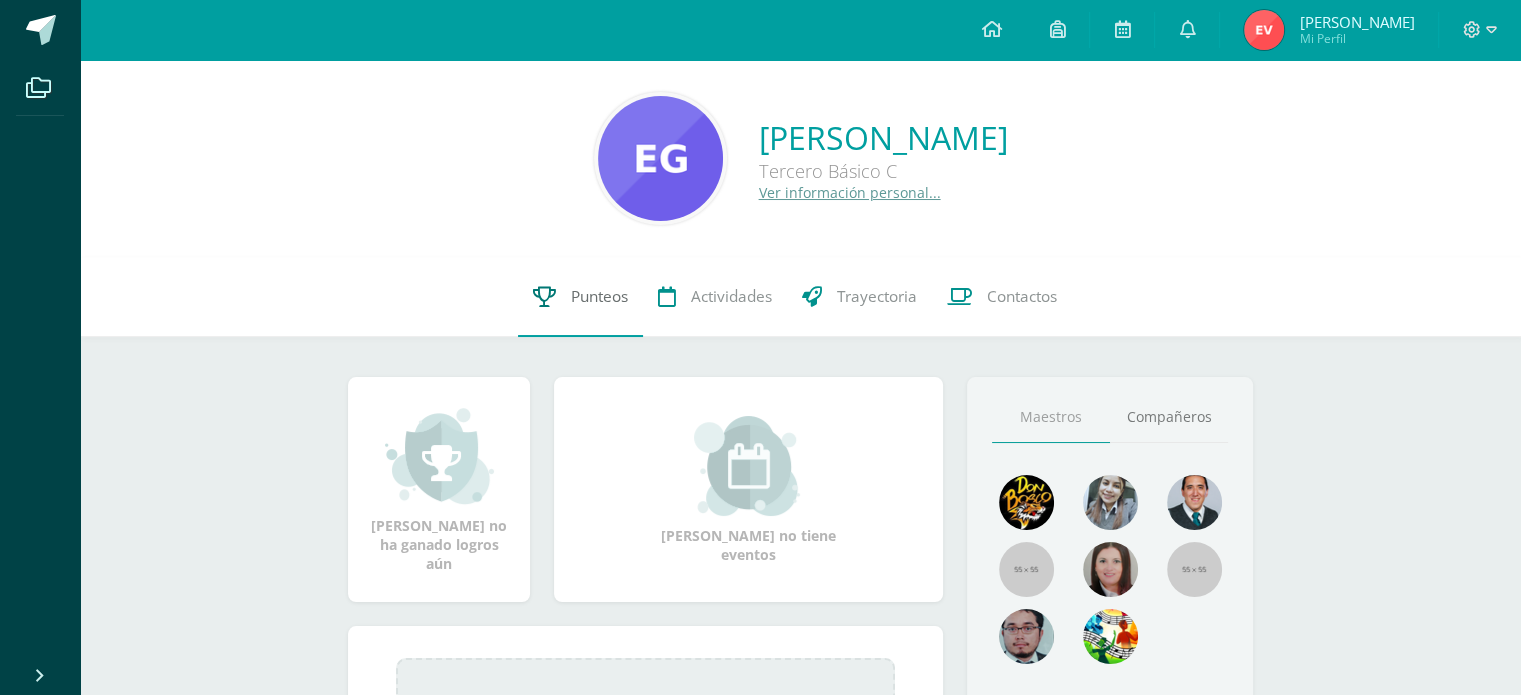 click on "Punteos" at bounding box center [599, 296] 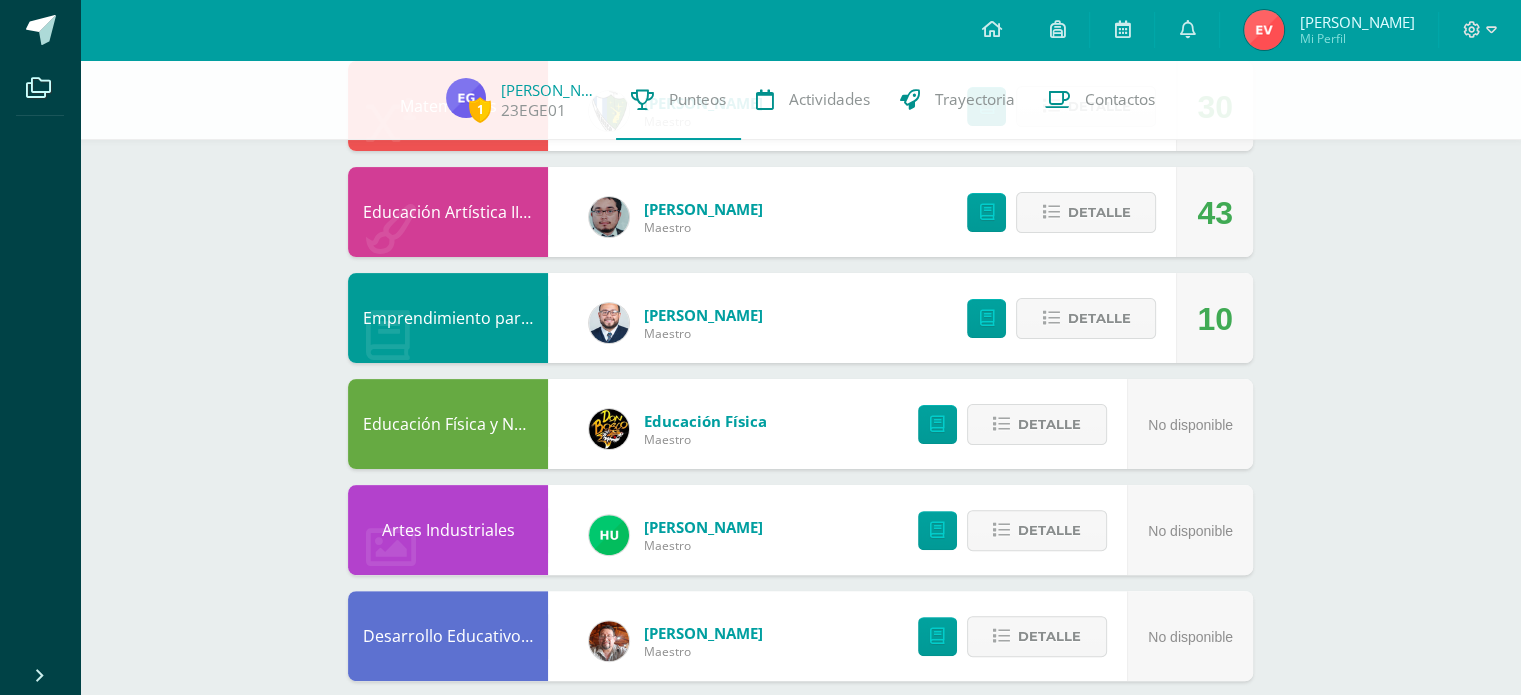 scroll, scrollTop: 500, scrollLeft: 0, axis: vertical 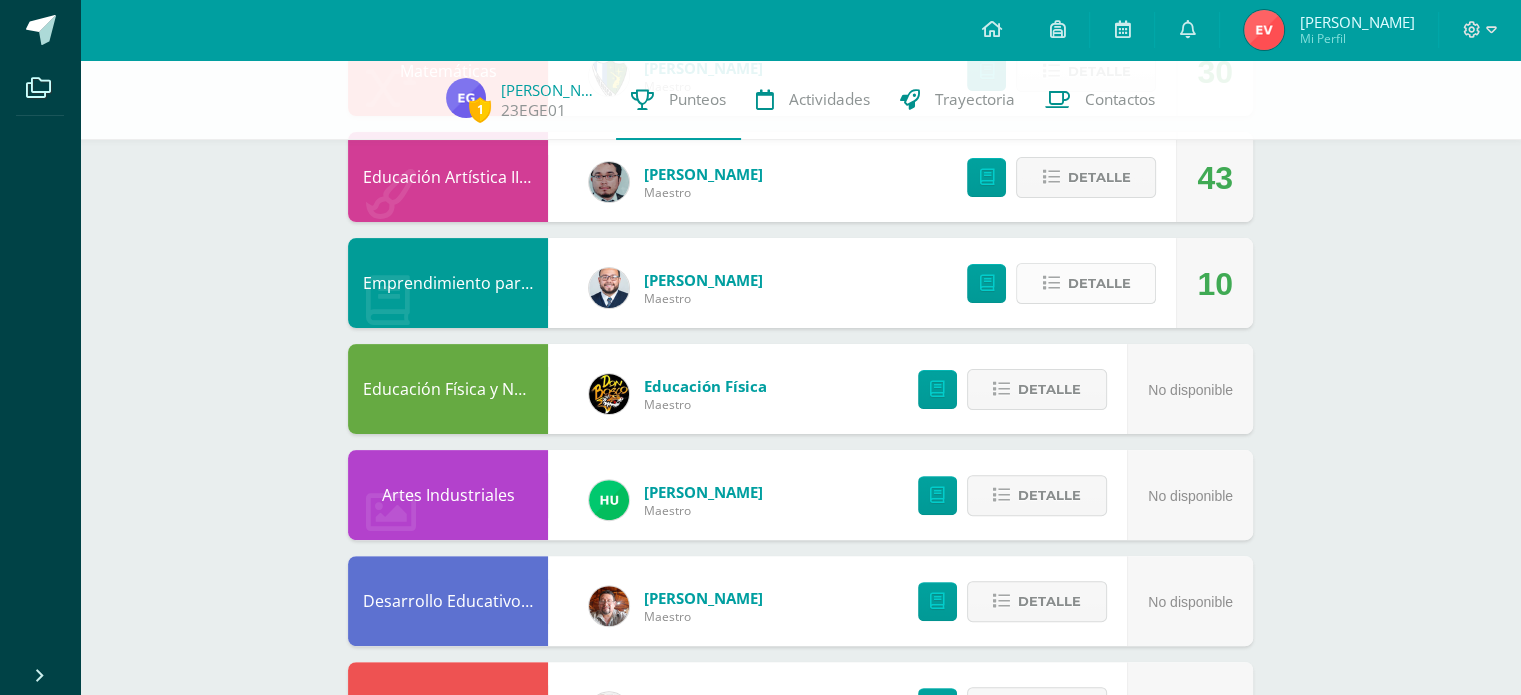 click on "Detalle" at bounding box center (1098, 283) 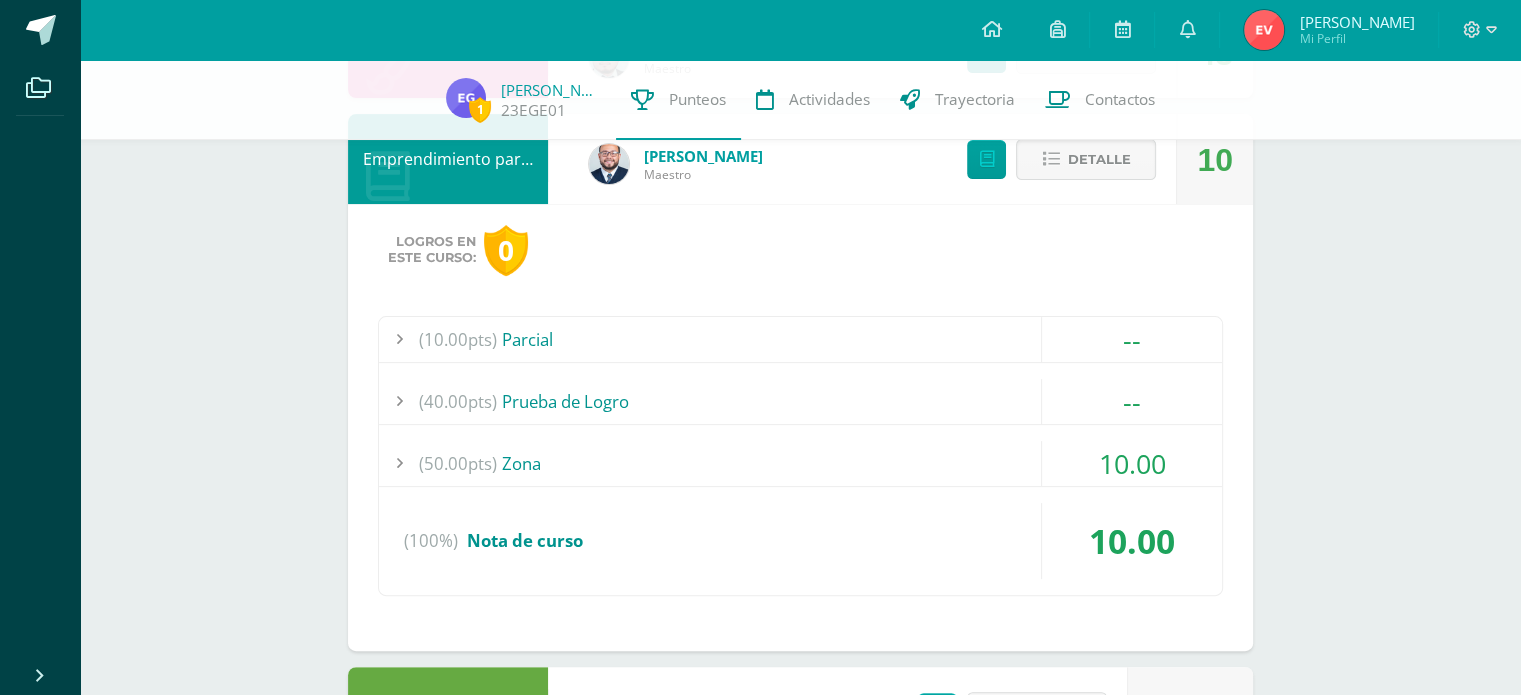 scroll, scrollTop: 700, scrollLeft: 0, axis: vertical 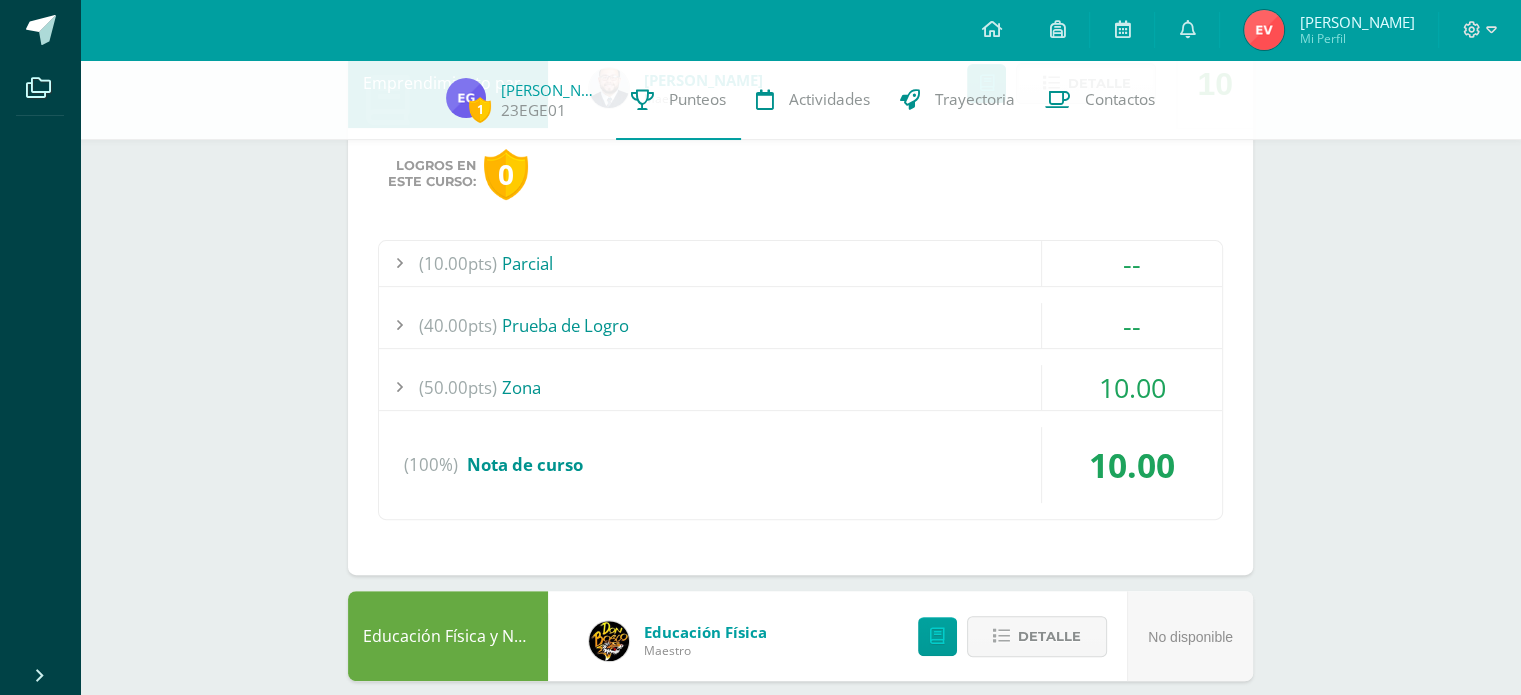 click on "10.00" at bounding box center [1132, 387] 